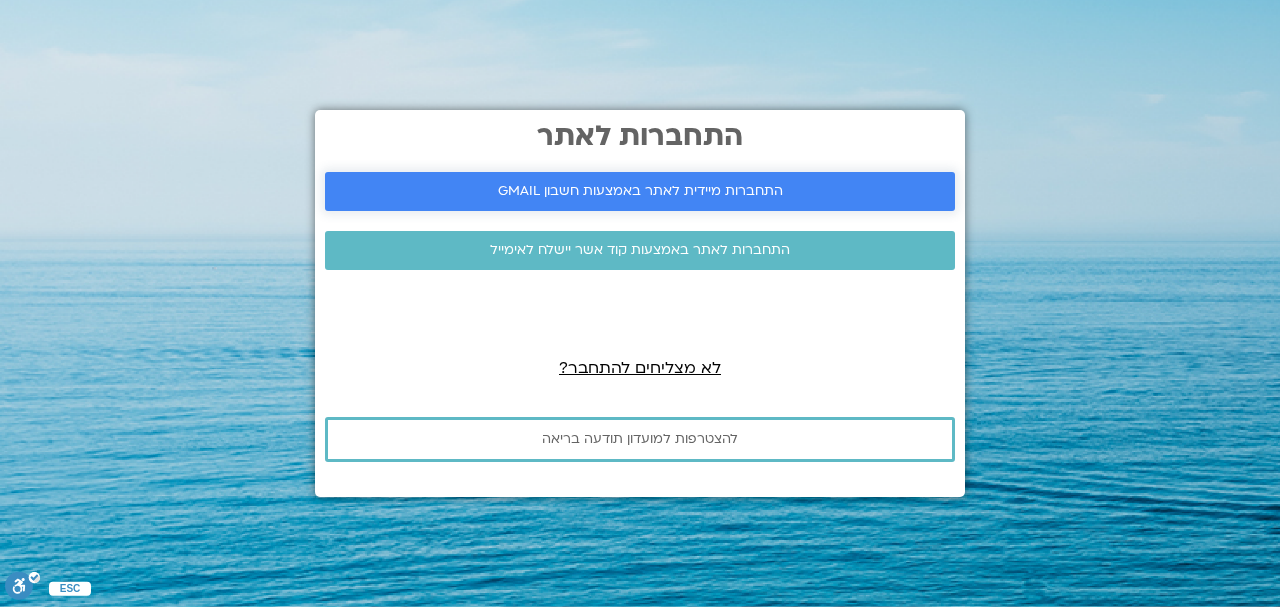 scroll, scrollTop: 0, scrollLeft: 0, axis: both 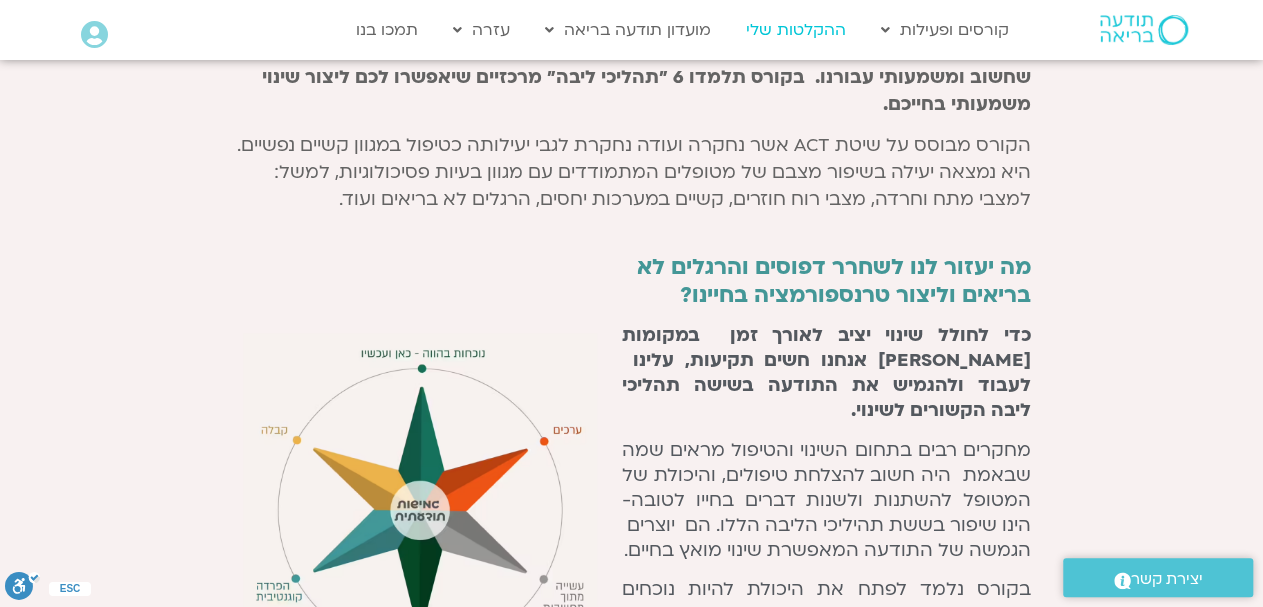 click on "ההקלטות שלי" at bounding box center [796, 30] 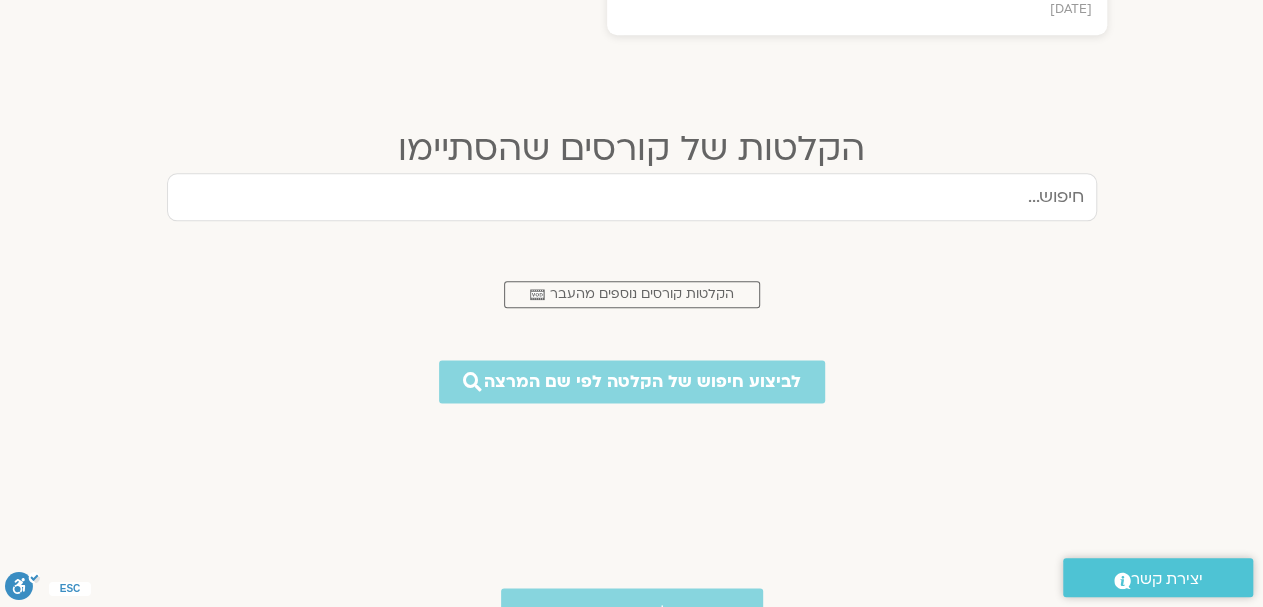 scroll, scrollTop: 1144, scrollLeft: 0, axis: vertical 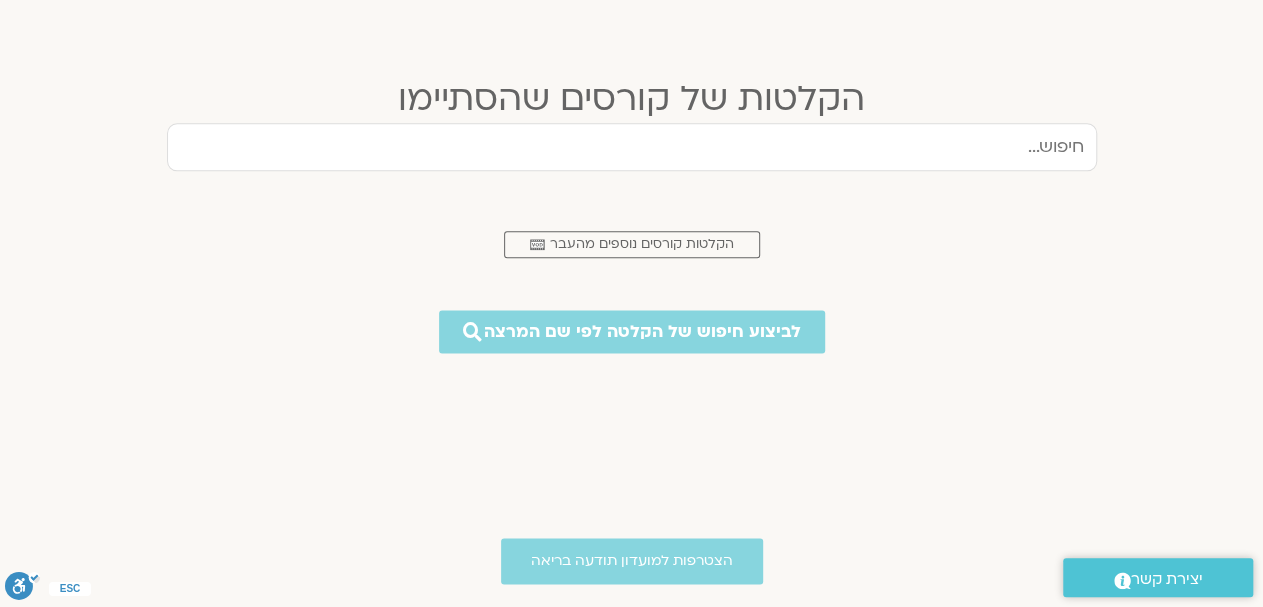 click at bounding box center (632, 147) 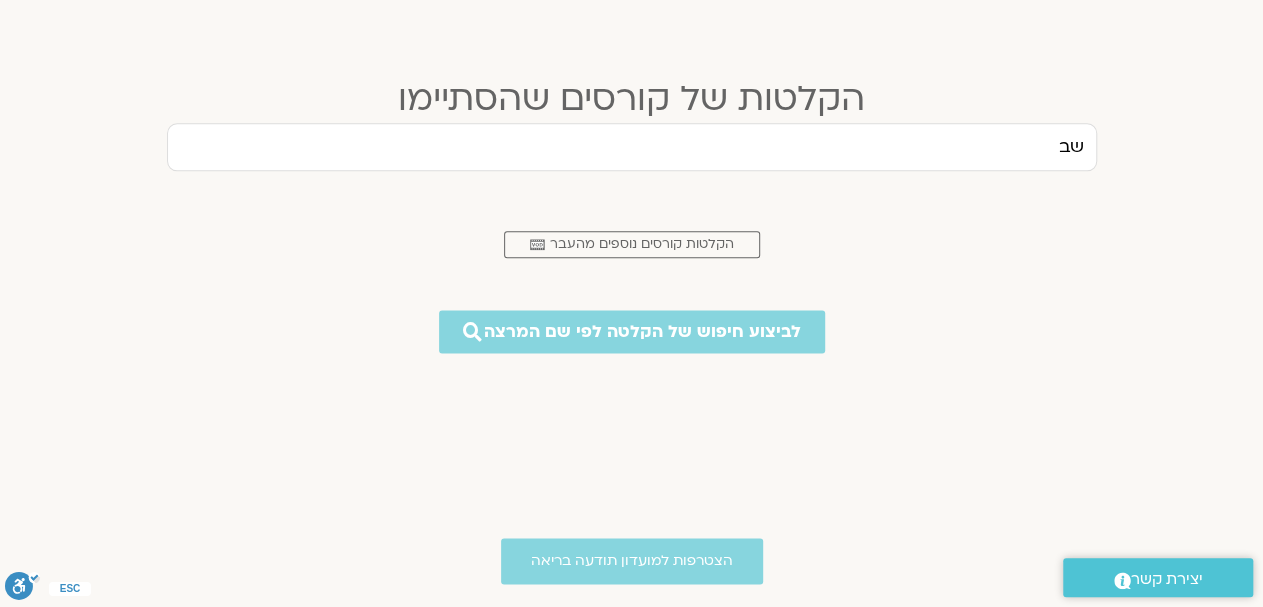 type on "ש" 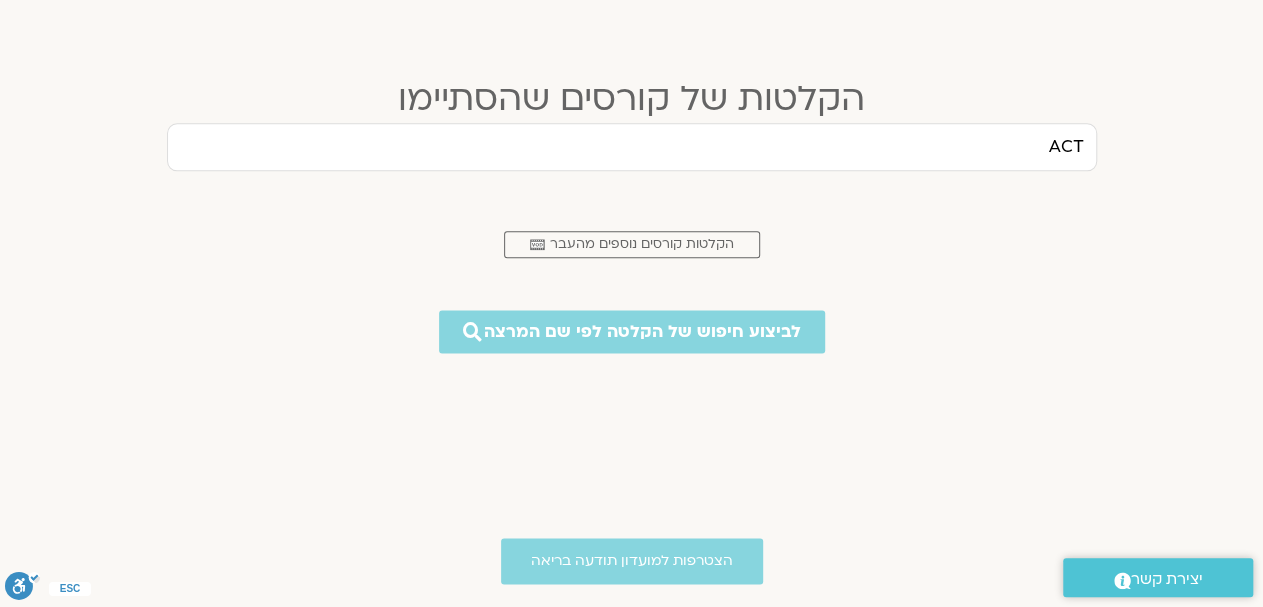 type on "ACT" 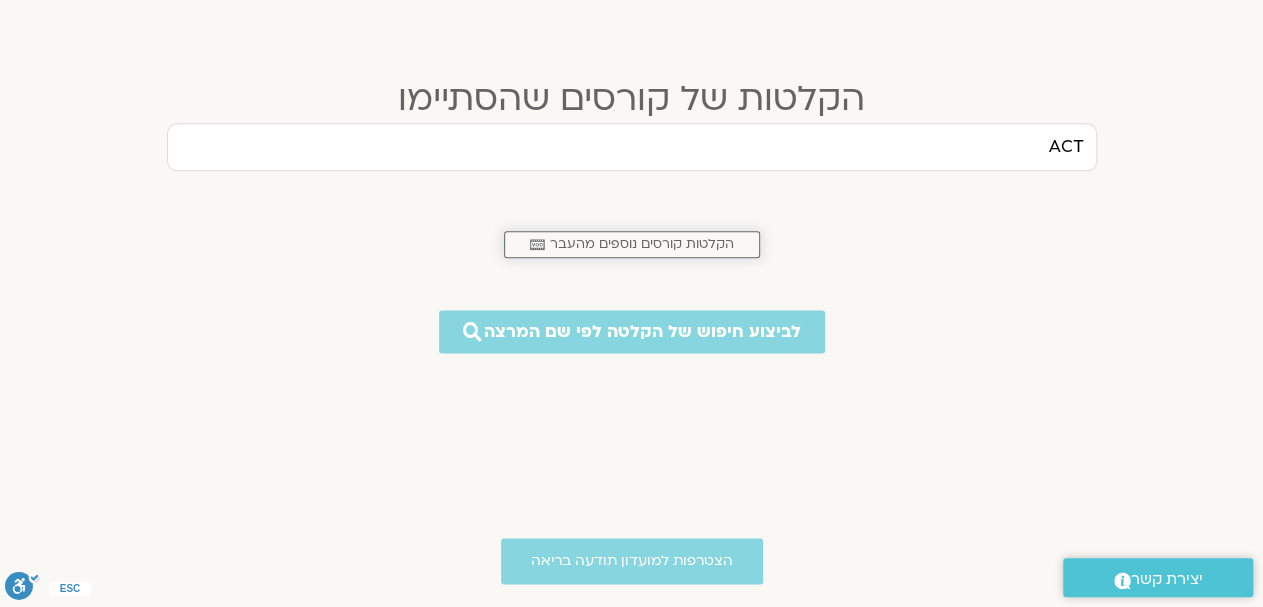click on "הקלטות קורסים נוספים מהעבר" at bounding box center (642, 244) 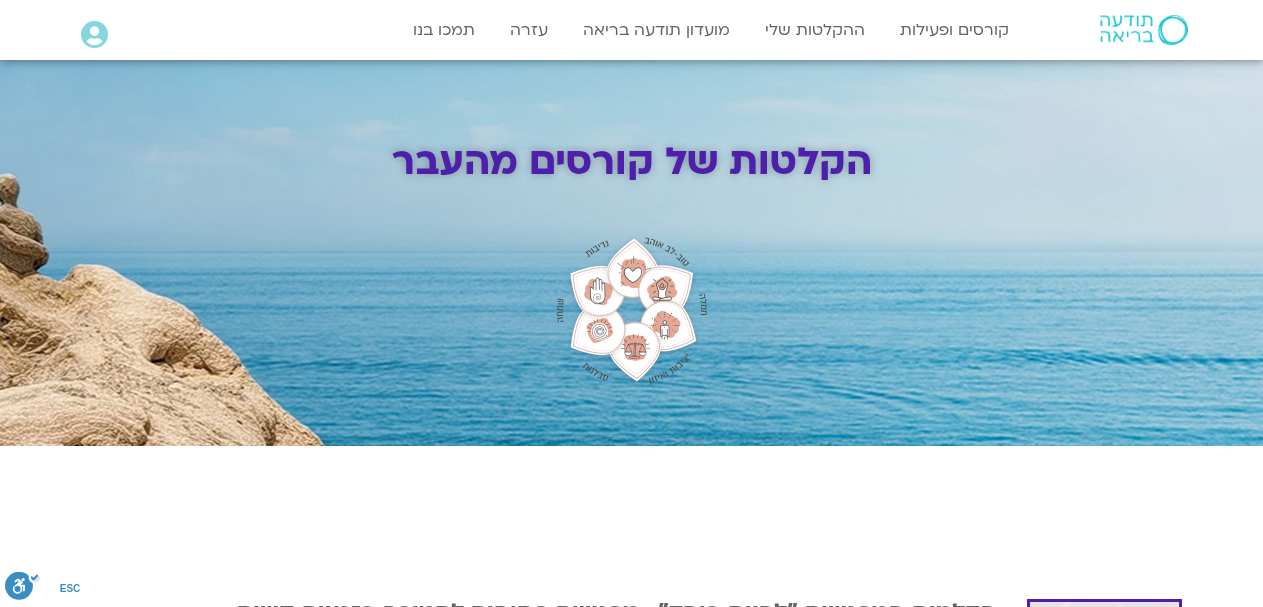 scroll, scrollTop: 0, scrollLeft: 0, axis: both 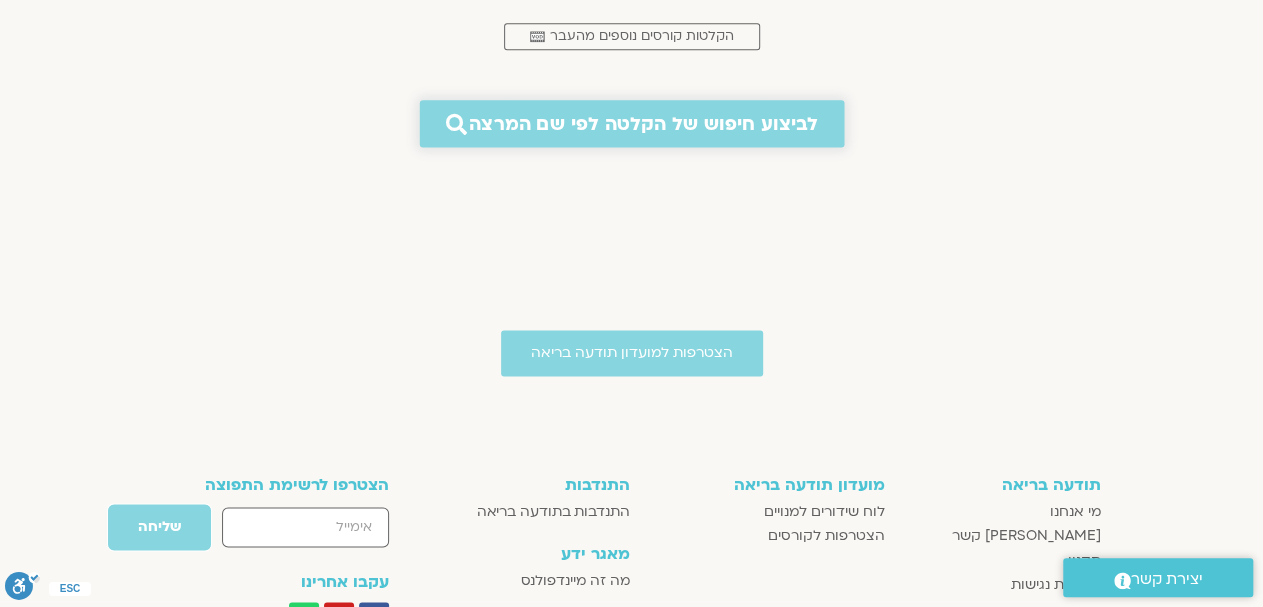 click on "לביצוע חיפוש של הקלטה לפי שם המרצה" at bounding box center [643, 123] 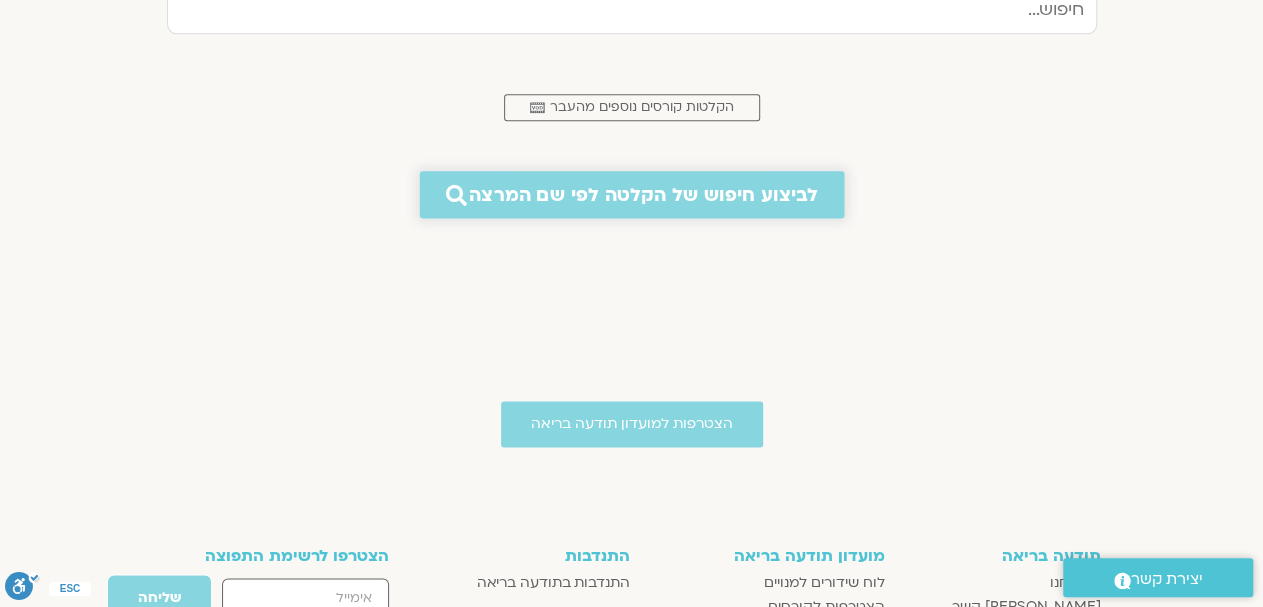 scroll, scrollTop: 1186, scrollLeft: 0, axis: vertical 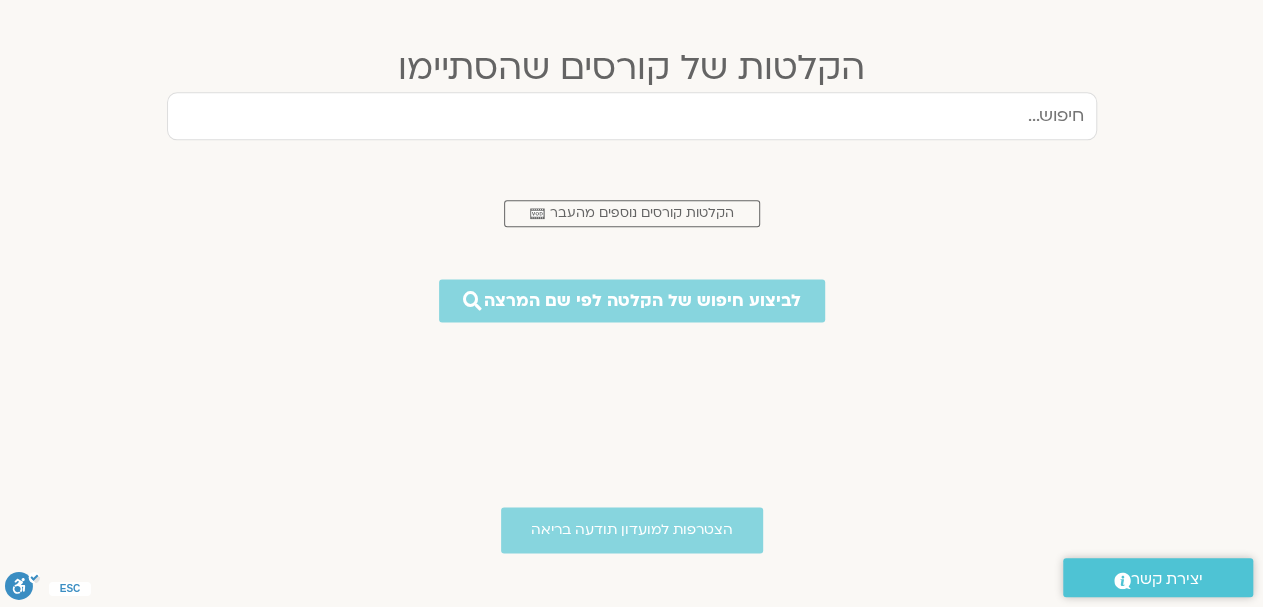 click at bounding box center (632, 116) 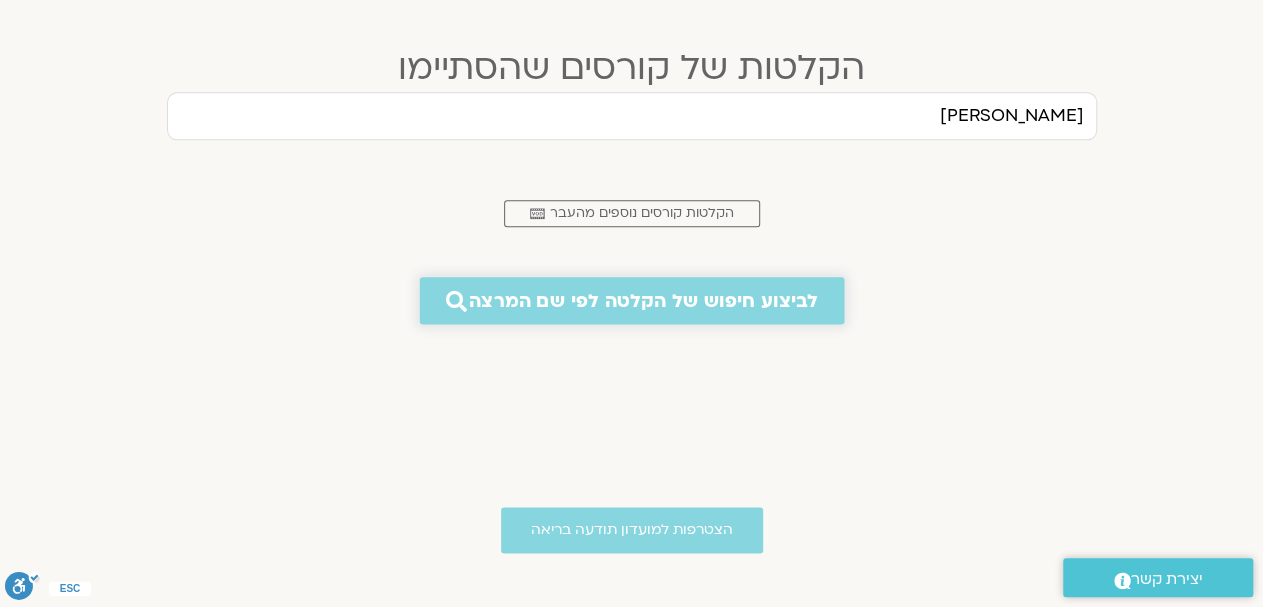 type on "ניב אידלמן" 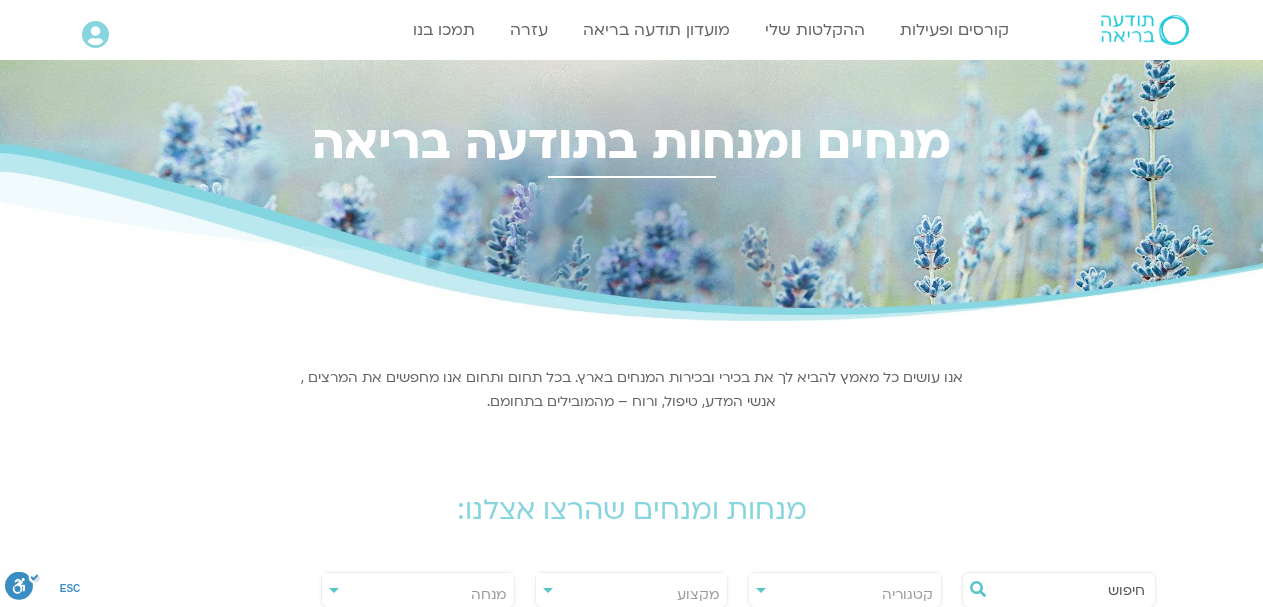 scroll, scrollTop: 416, scrollLeft: 0, axis: vertical 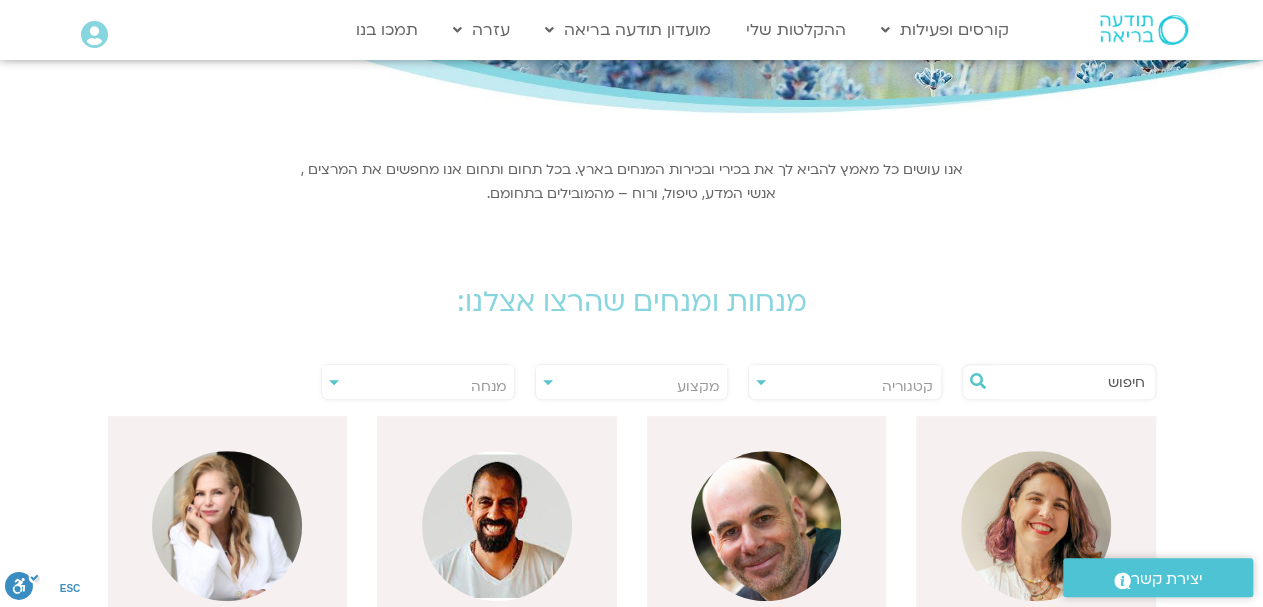 click at bounding box center [1069, 382] 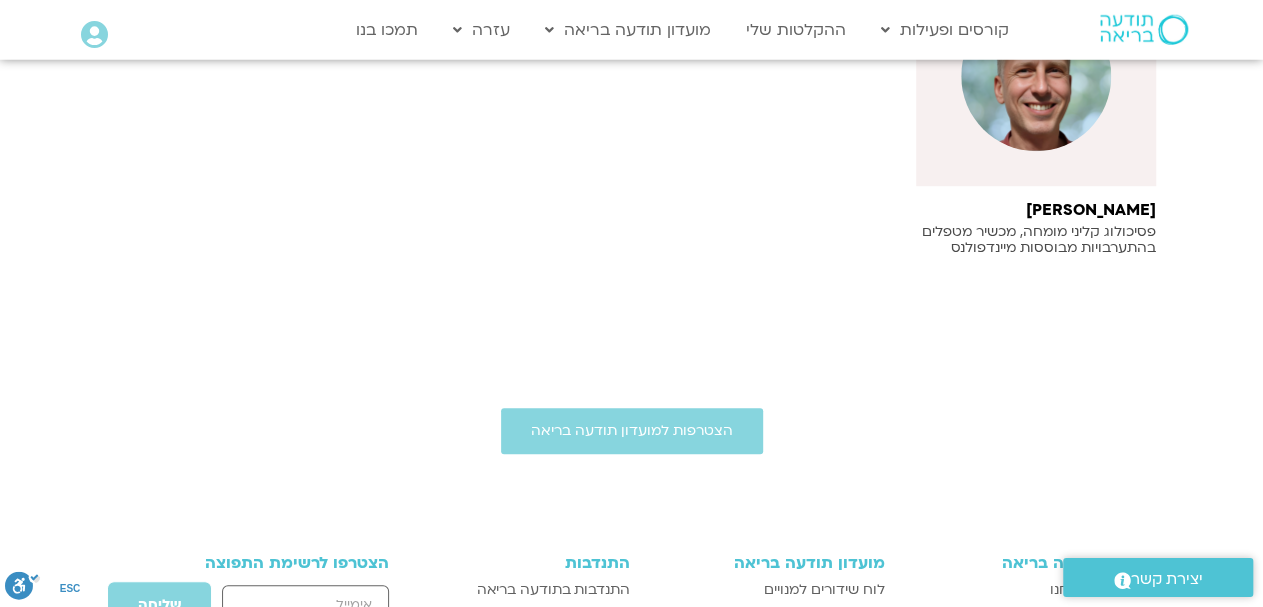 scroll, scrollTop: 624, scrollLeft: 0, axis: vertical 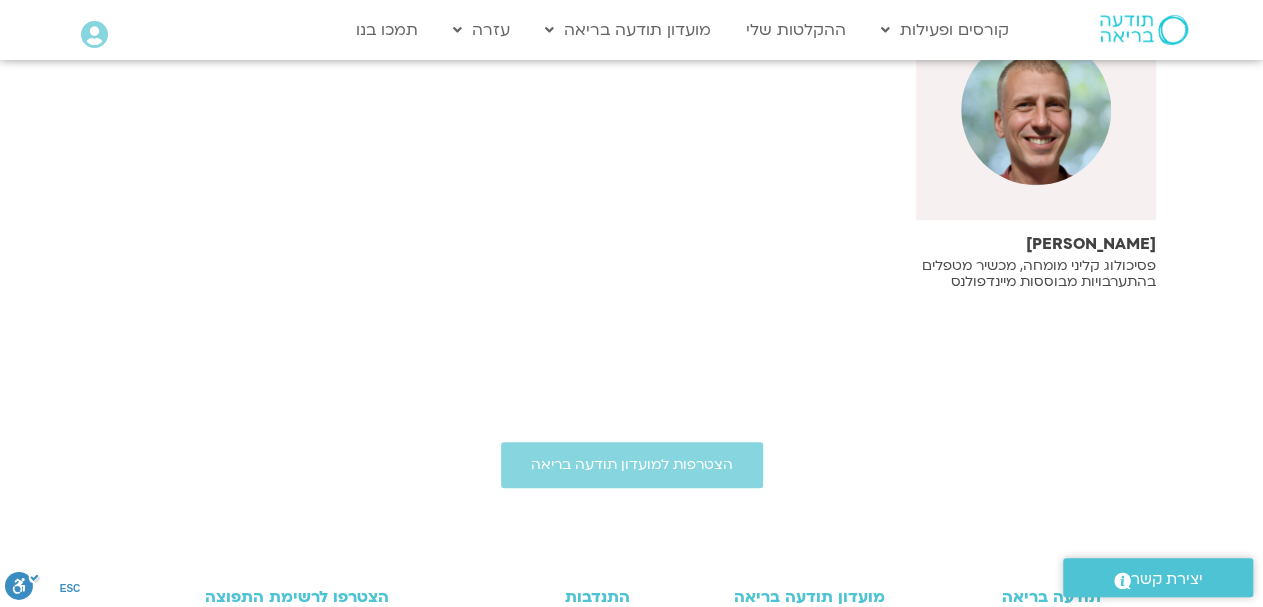 type on "[PERSON_NAME]" 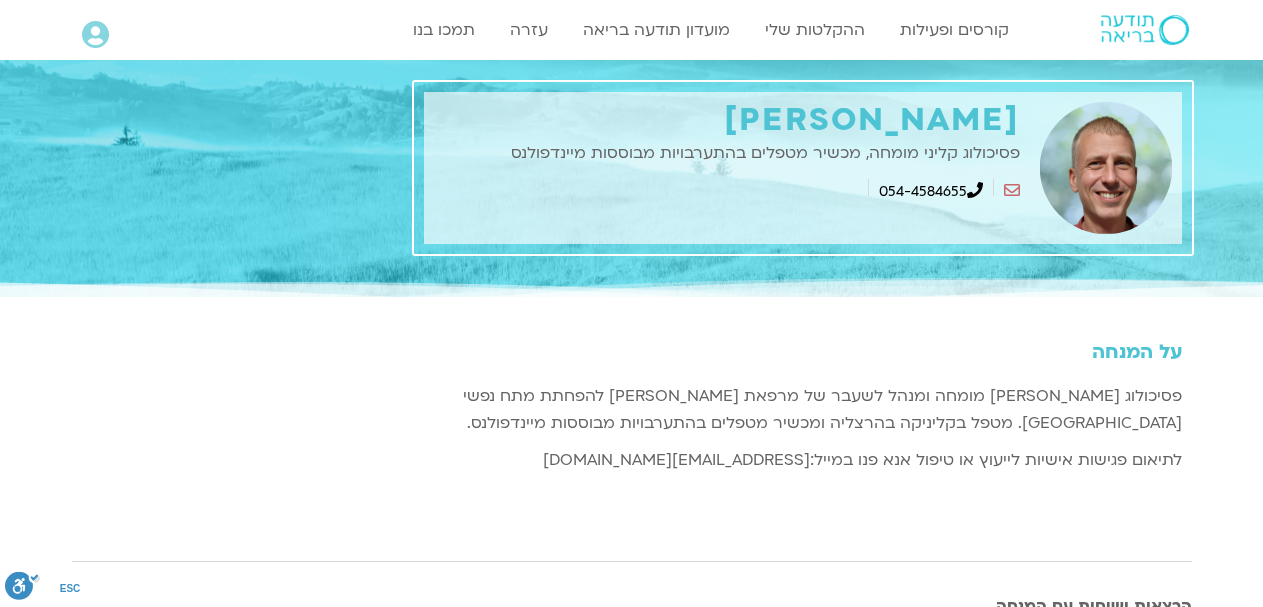 scroll, scrollTop: 0, scrollLeft: 0, axis: both 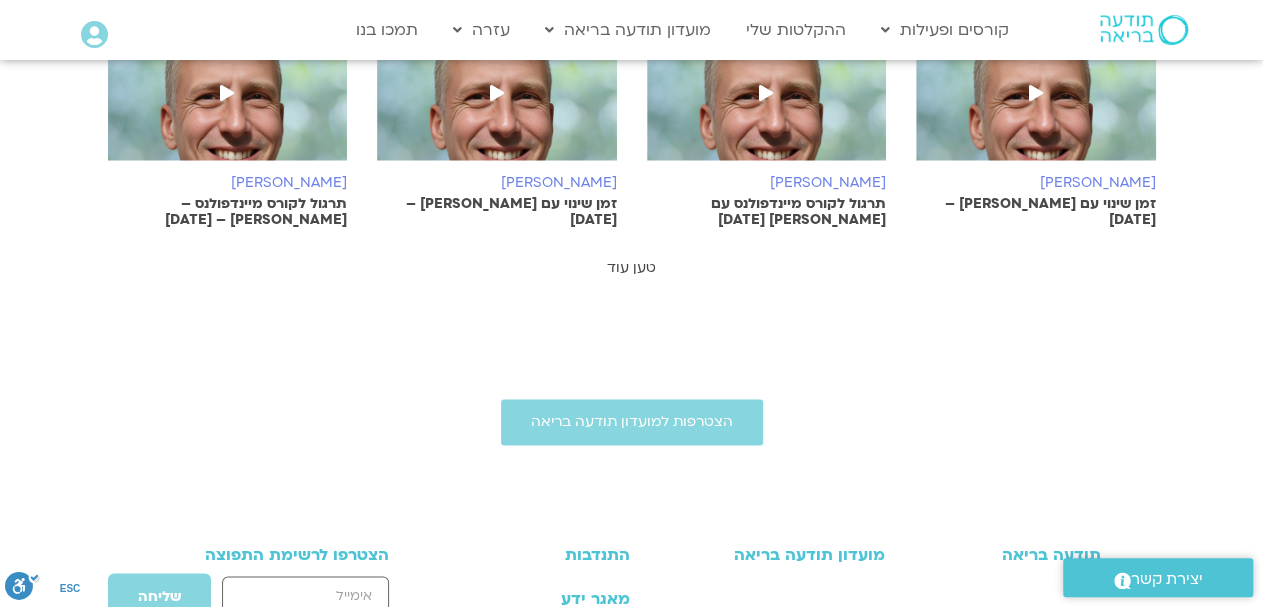 click on "טען עוד" at bounding box center (631, 267) 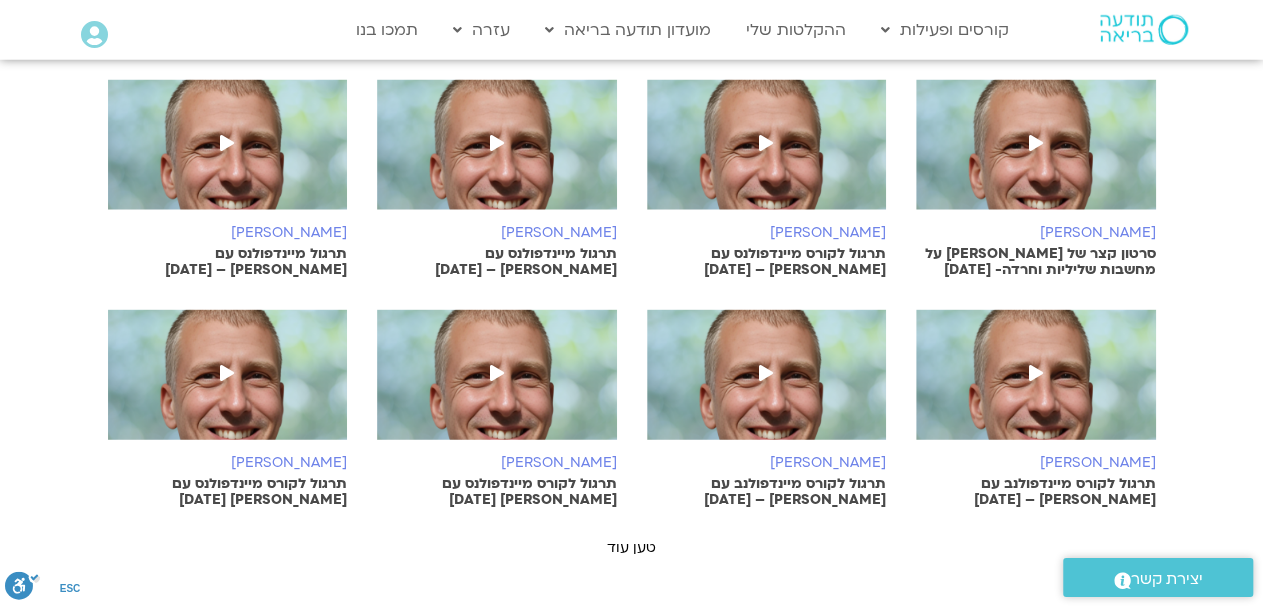 scroll, scrollTop: 2080, scrollLeft: 0, axis: vertical 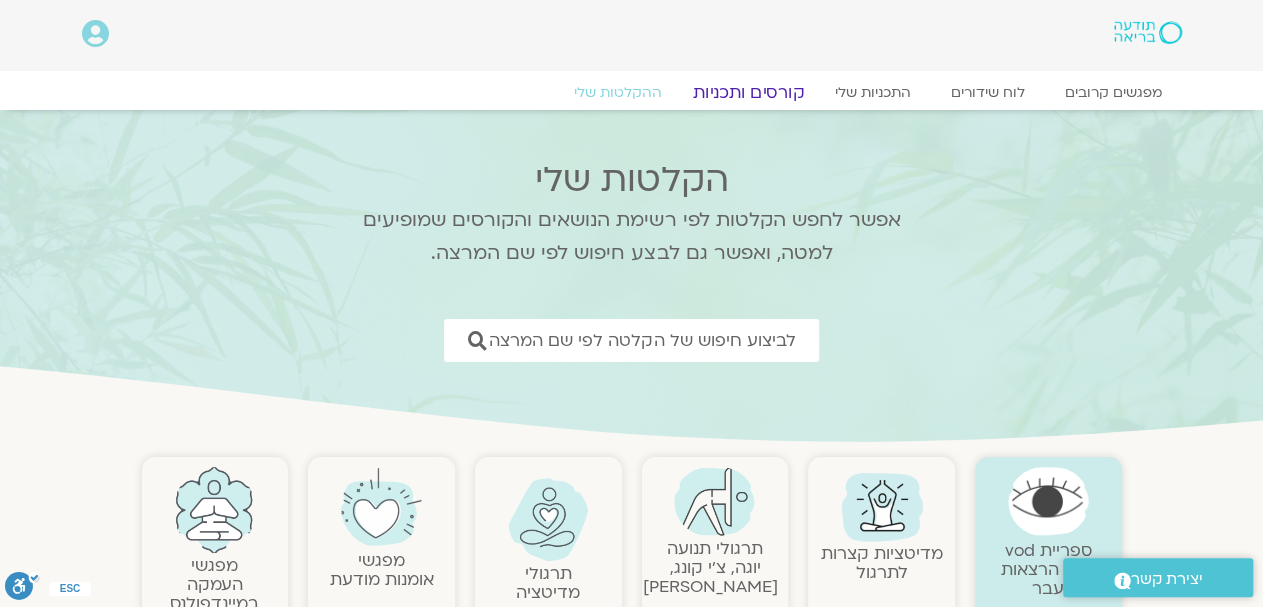 click on "קורסים ותכניות" 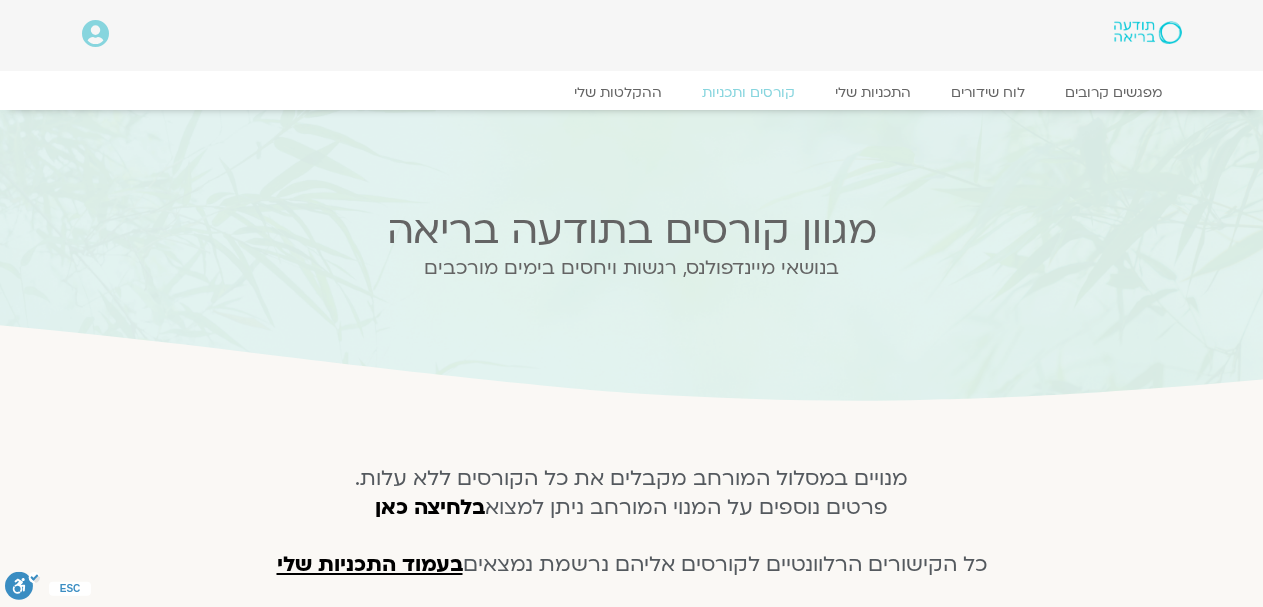 scroll, scrollTop: 312, scrollLeft: 0, axis: vertical 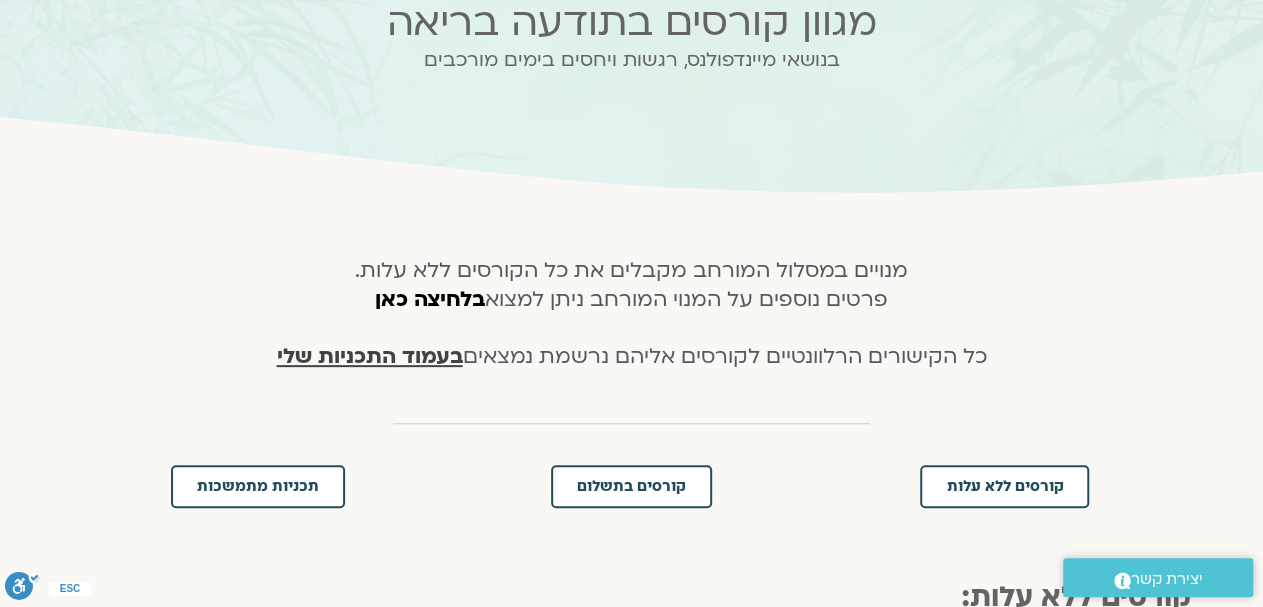 click on "בעמוד התכניות שלי" at bounding box center (370, 356) 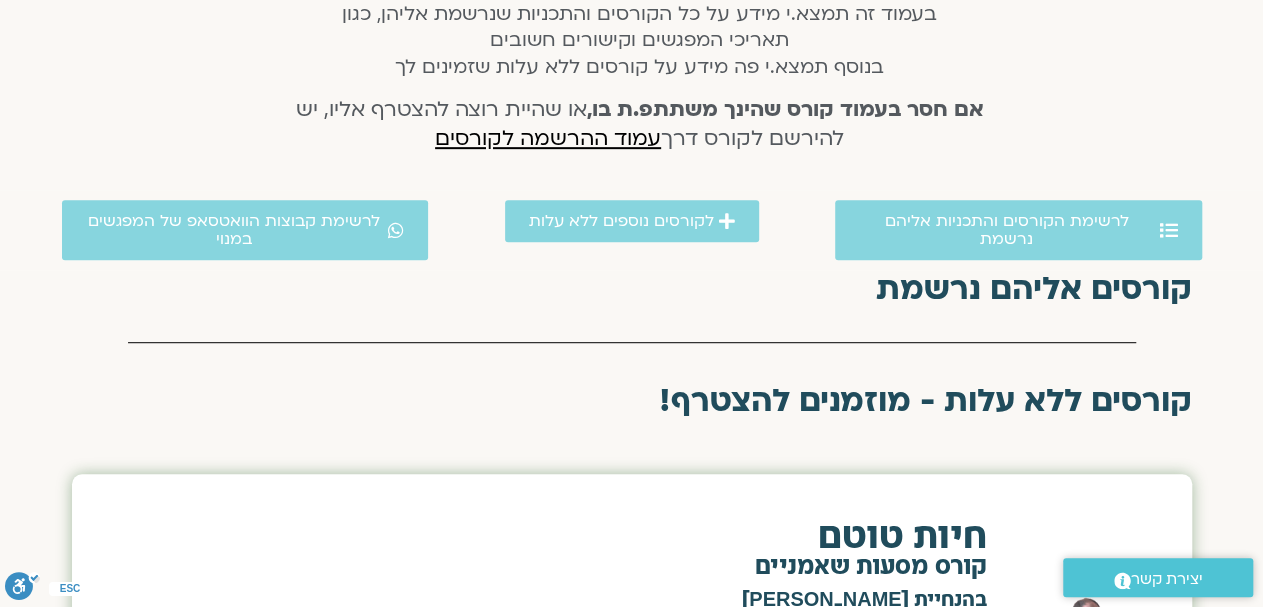 scroll, scrollTop: 416, scrollLeft: 0, axis: vertical 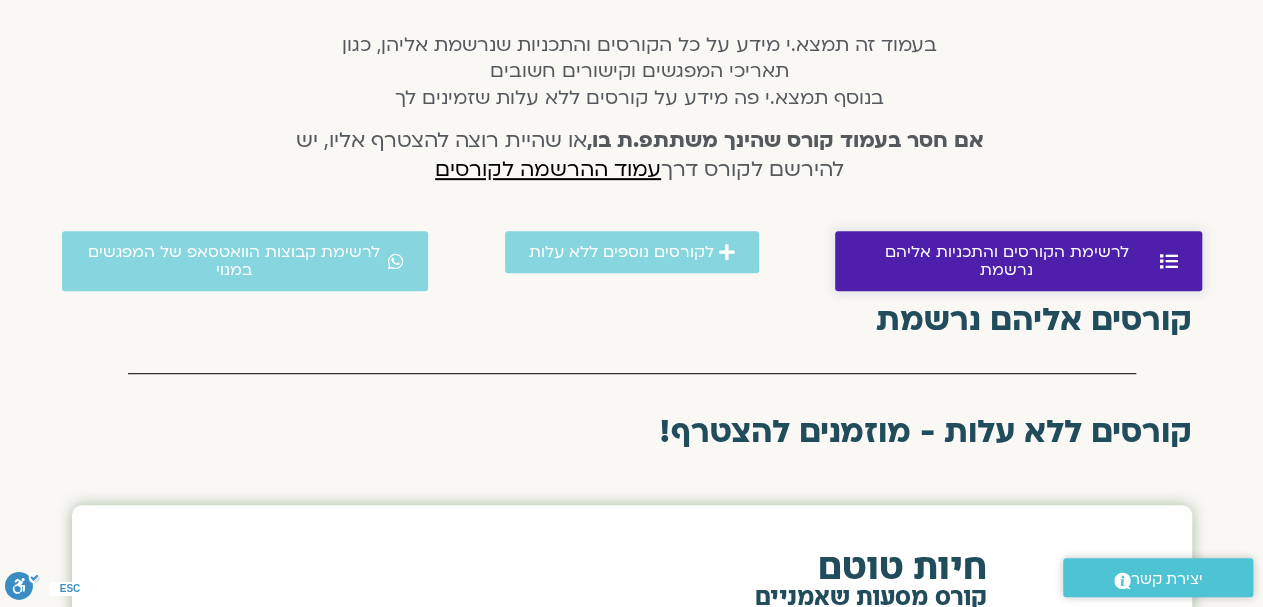 click on "לרשימת הקורסים והתכניות אליהם נרשמת" at bounding box center [1007, 261] 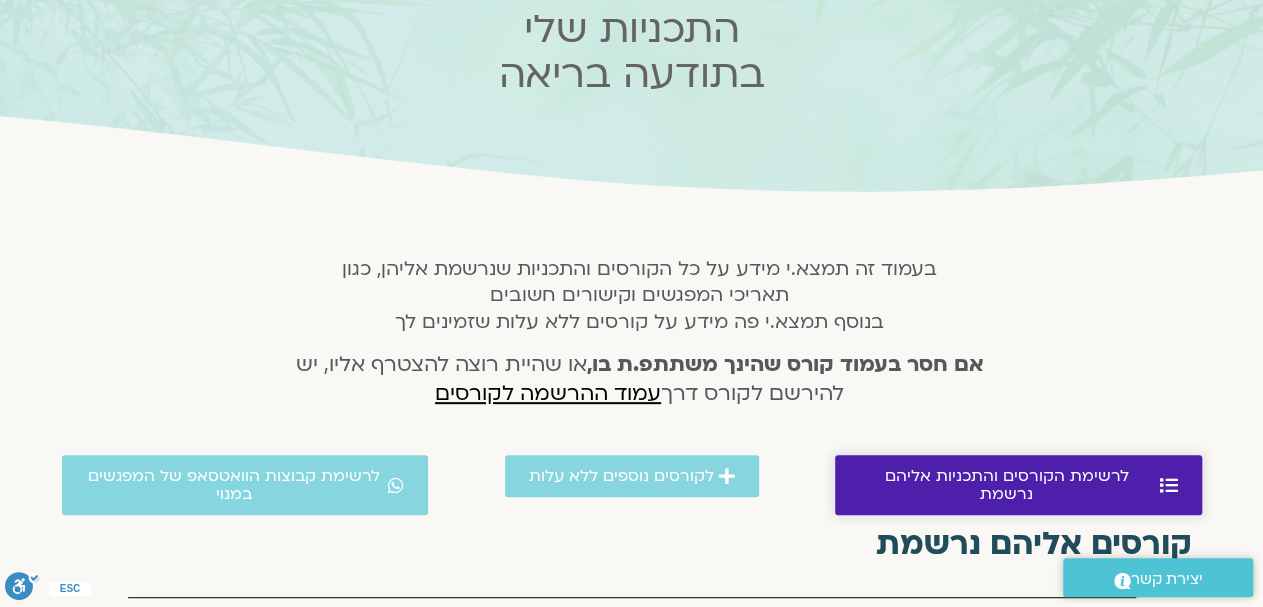 scroll, scrollTop: 0, scrollLeft: 0, axis: both 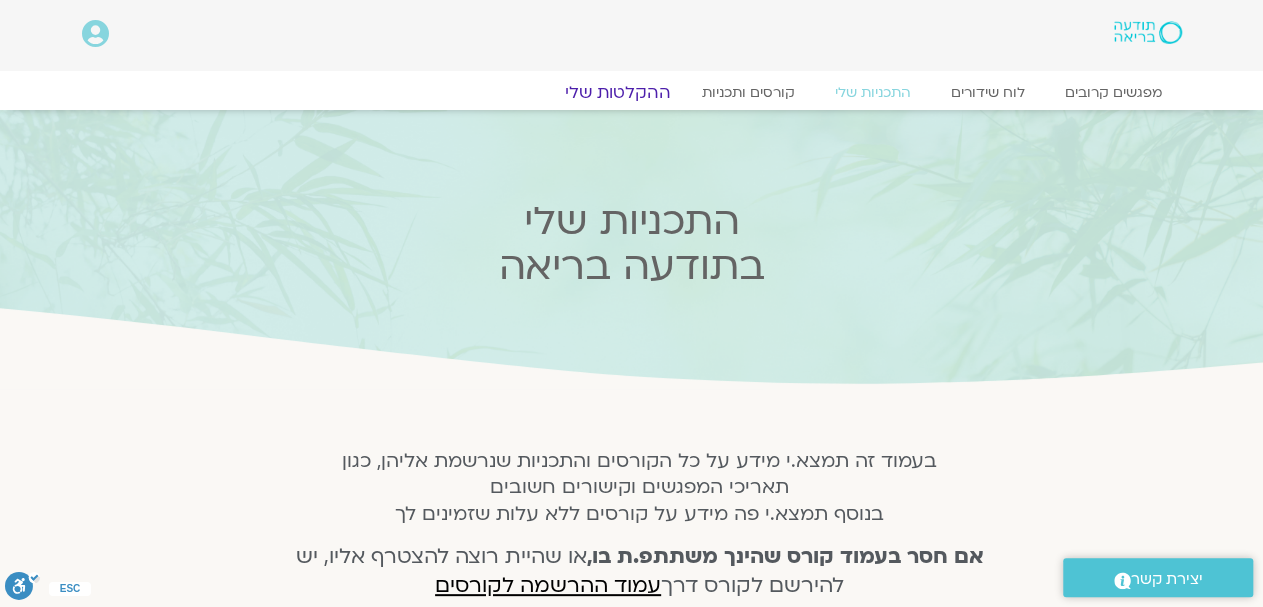 click on "ההקלטות שלי" 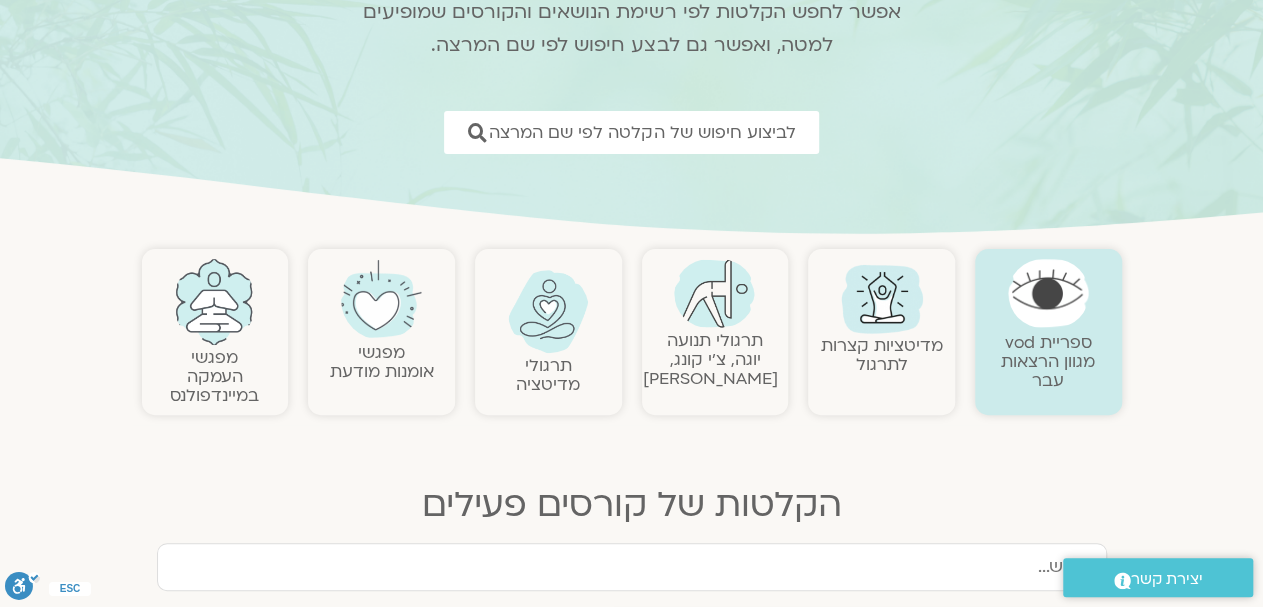 scroll, scrollTop: 208, scrollLeft: 0, axis: vertical 